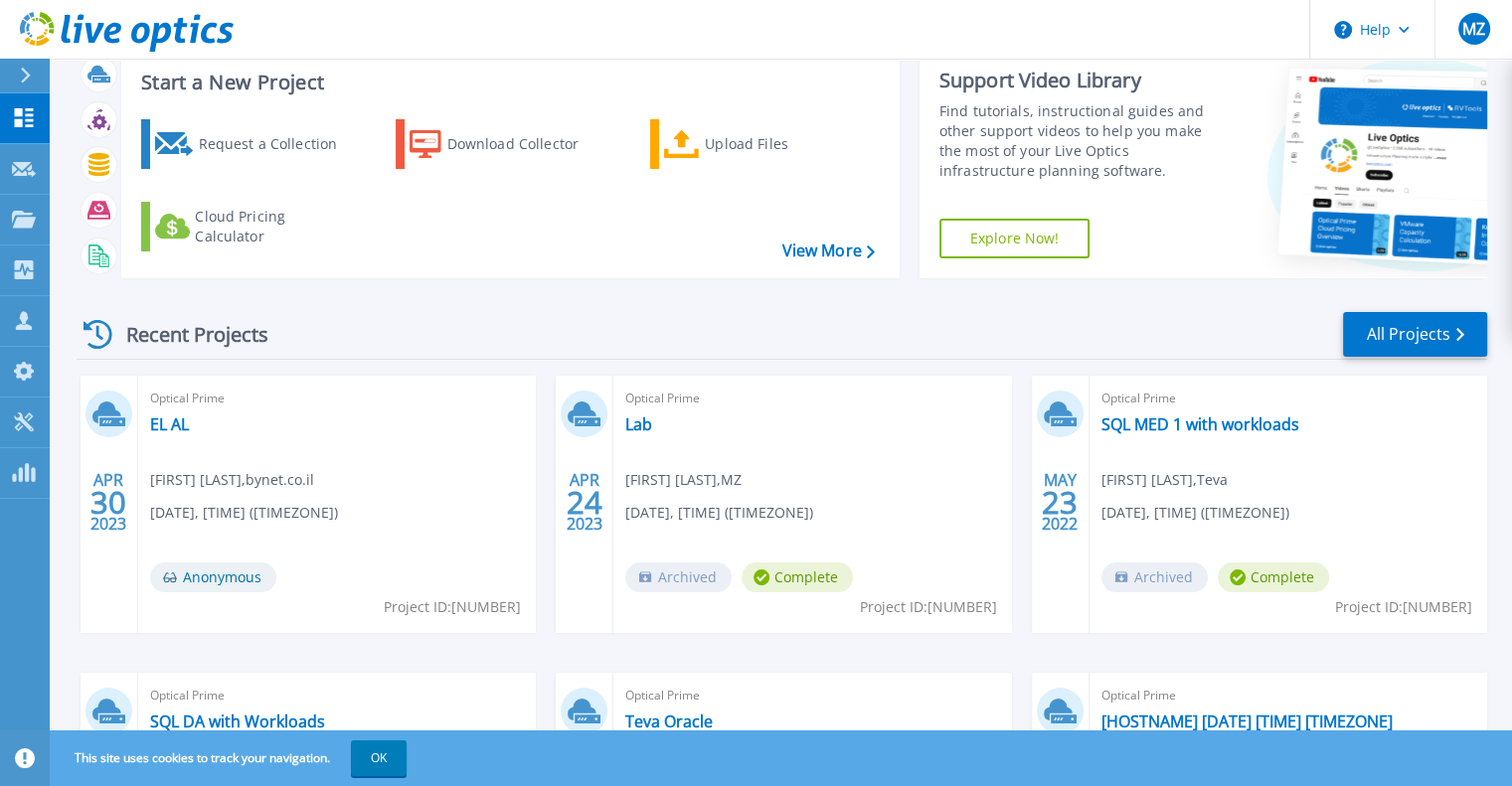 scroll, scrollTop: 50, scrollLeft: 0, axis: vertical 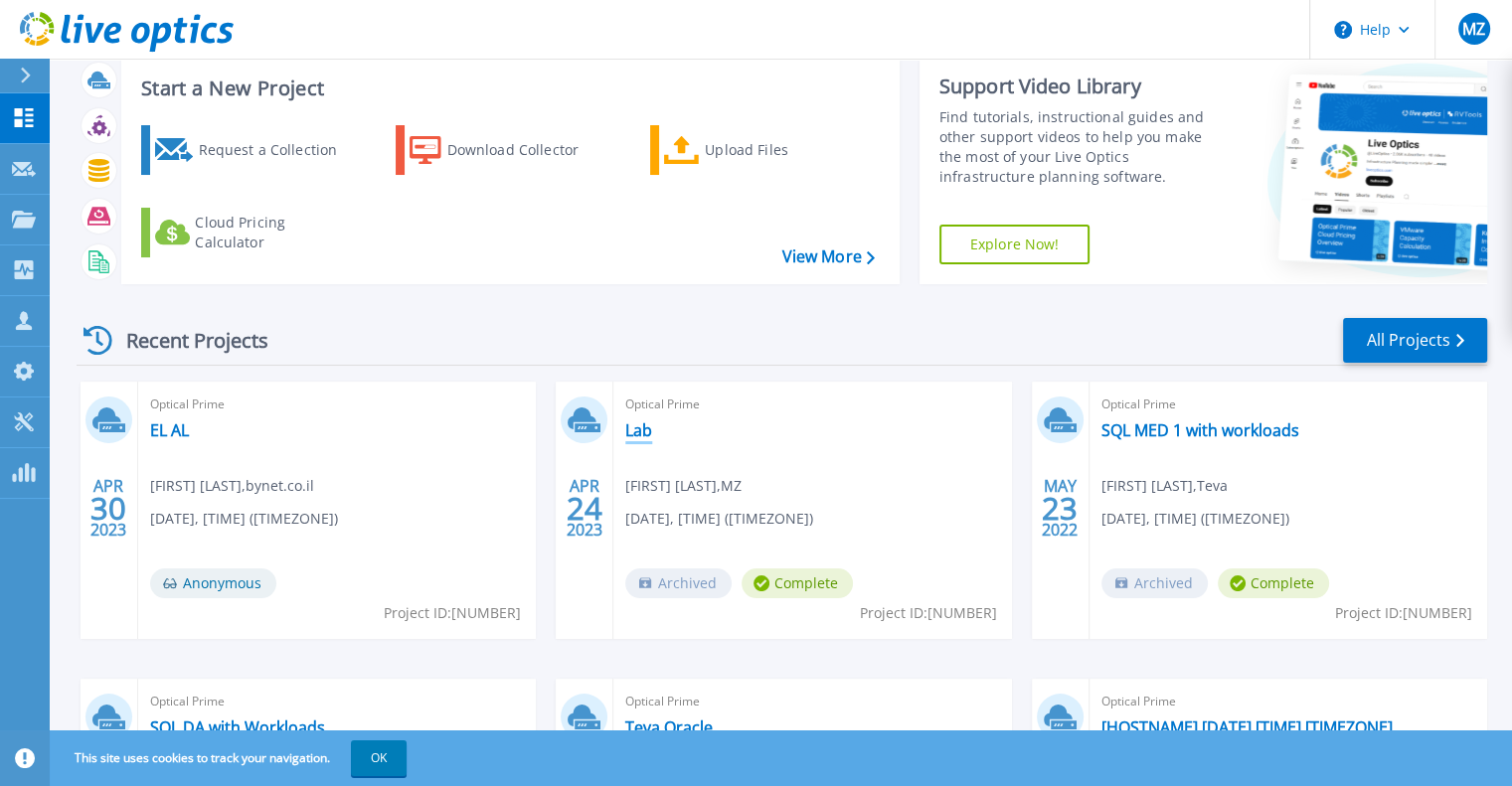 click on "Lab" at bounding box center [638, 430] 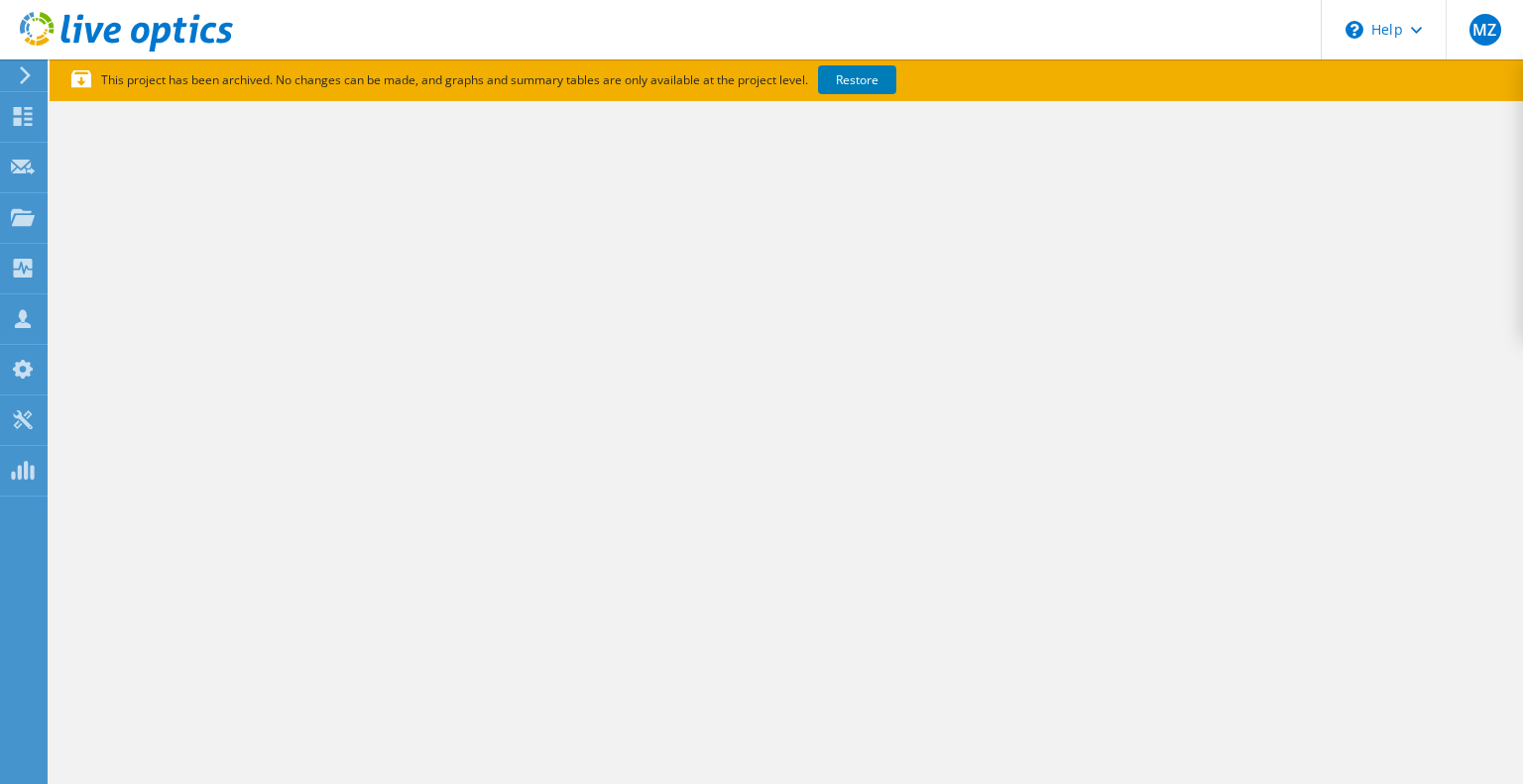 scroll, scrollTop: 0, scrollLeft: 0, axis: both 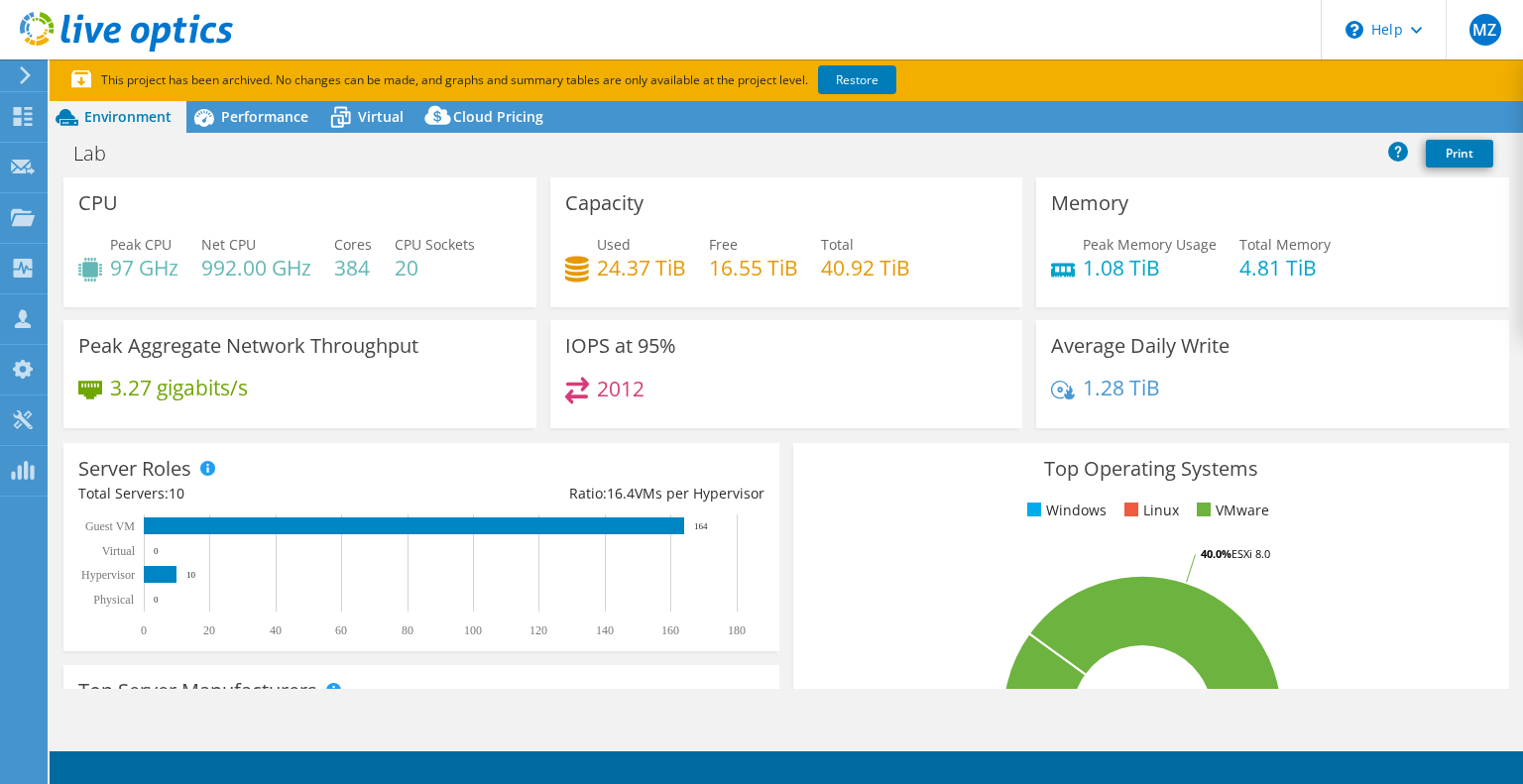 select on "USD" 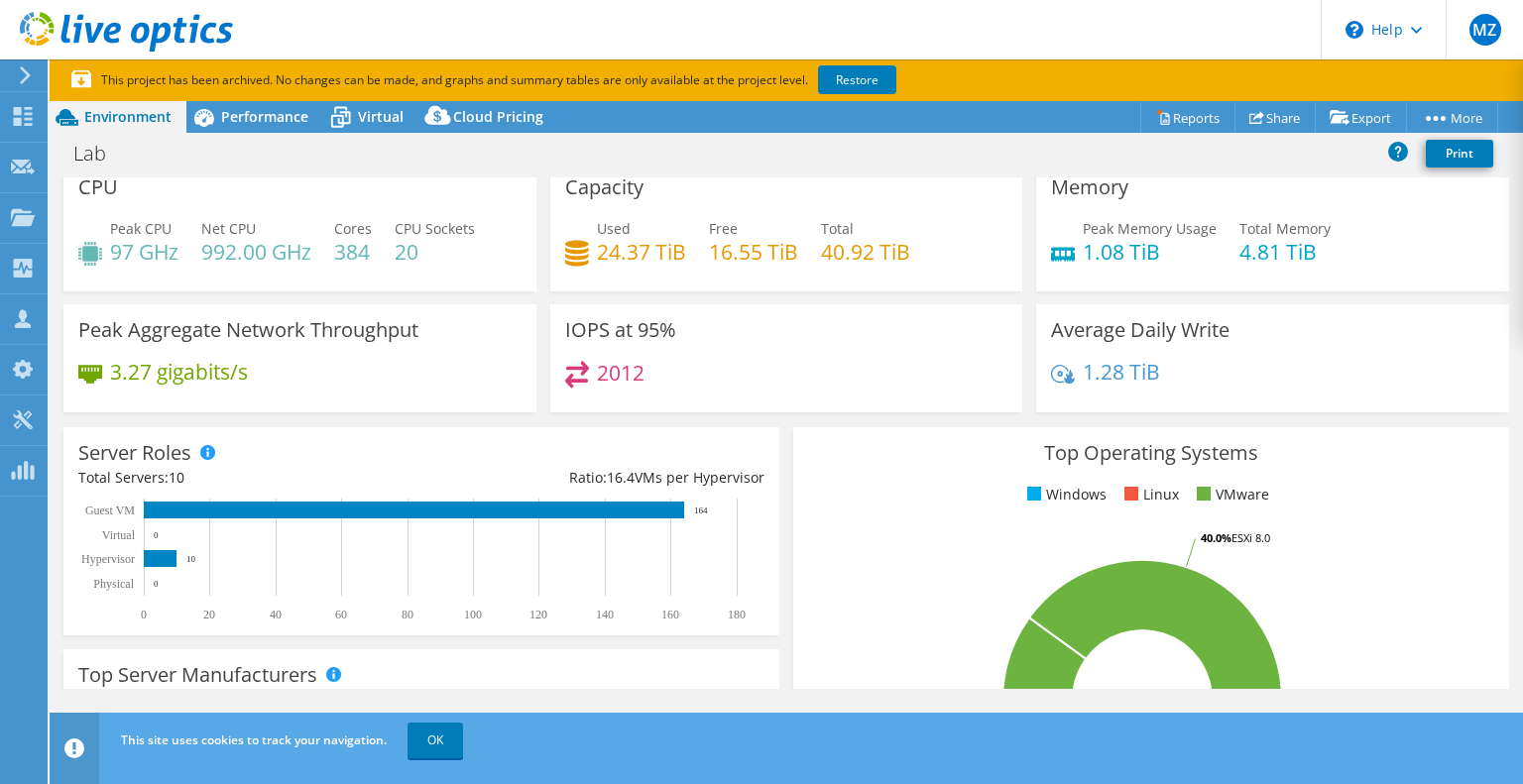 scroll, scrollTop: 0, scrollLeft: 0, axis: both 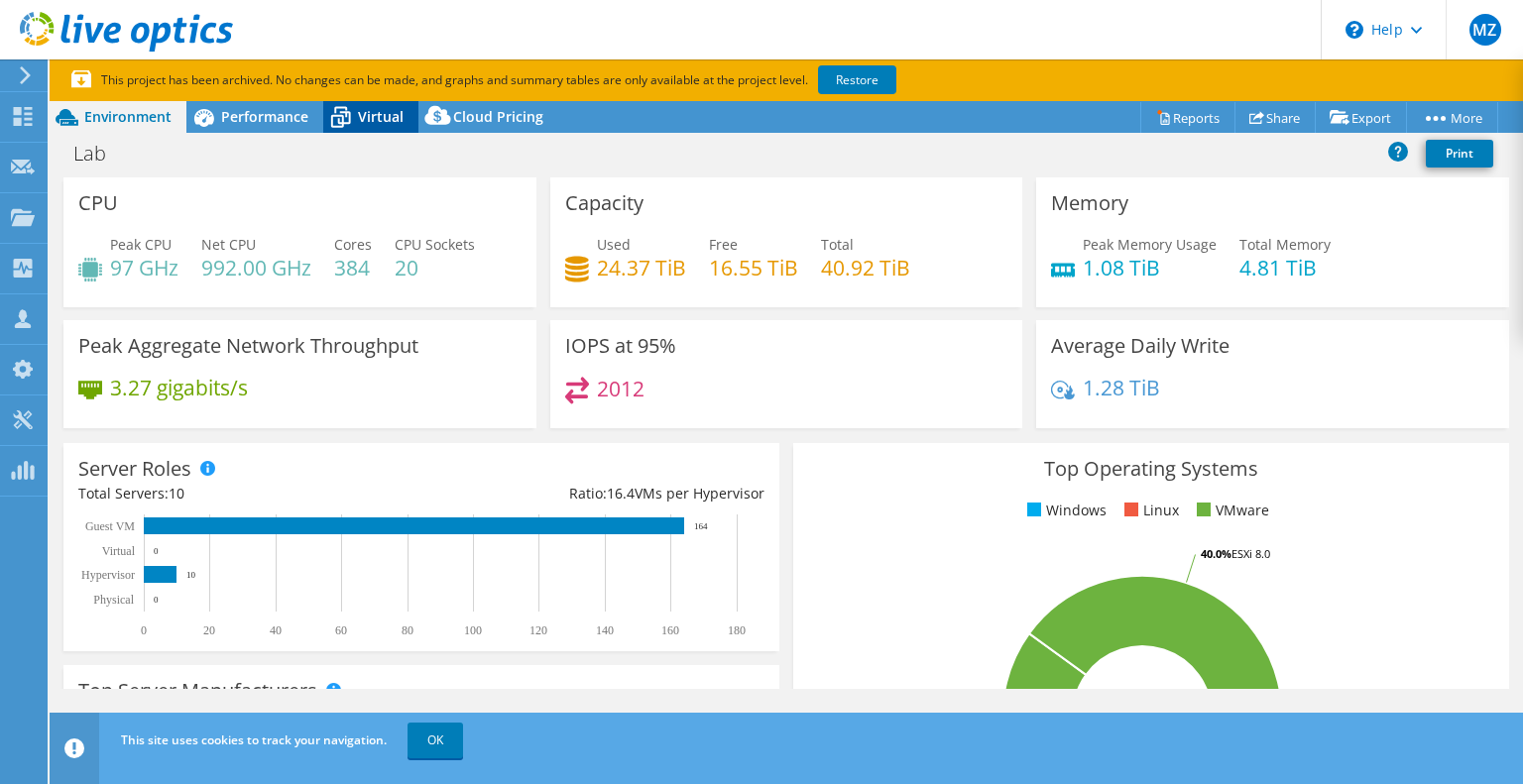click on "Virtual" at bounding box center [381, 116] 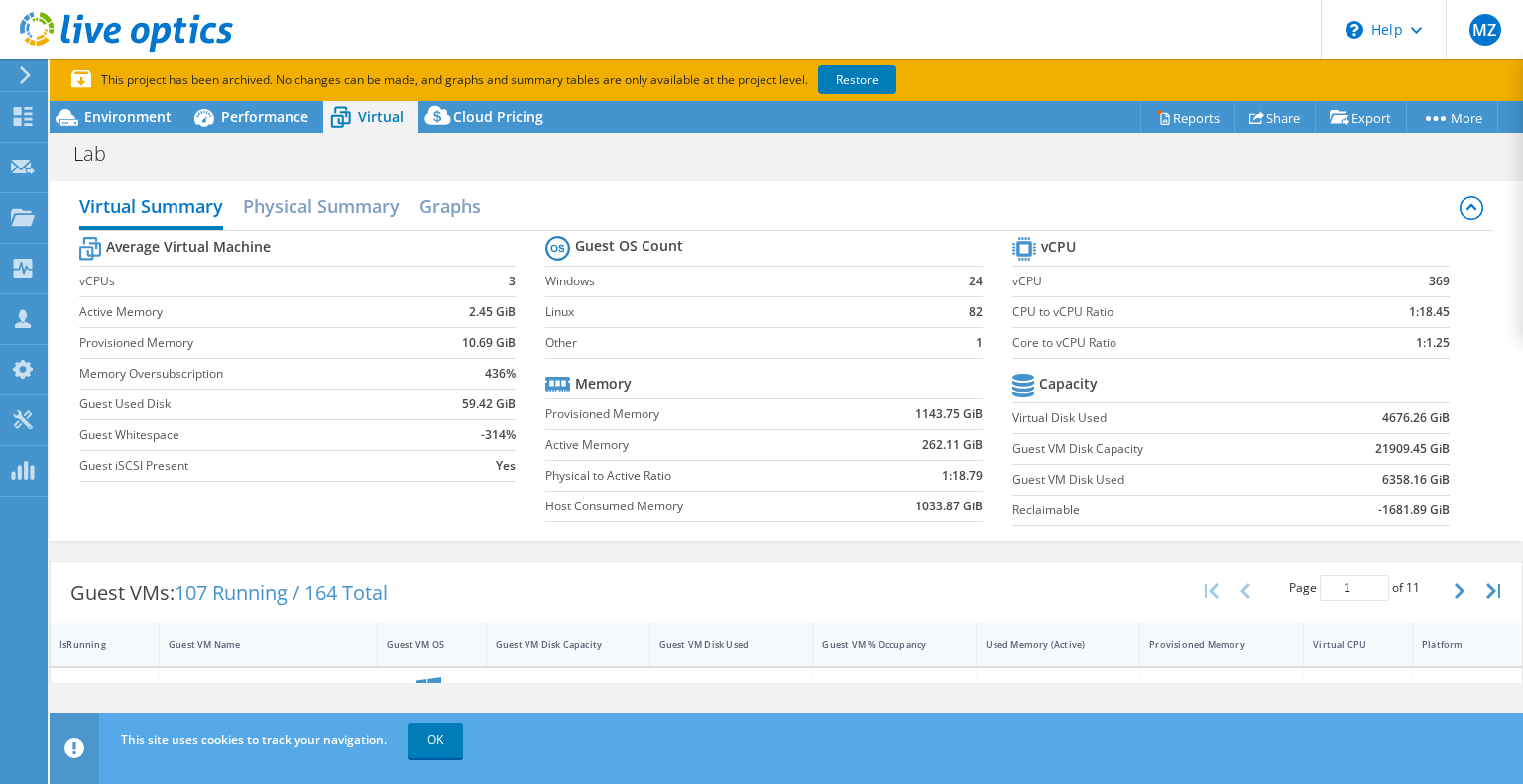 scroll, scrollTop: 0, scrollLeft: 0, axis: both 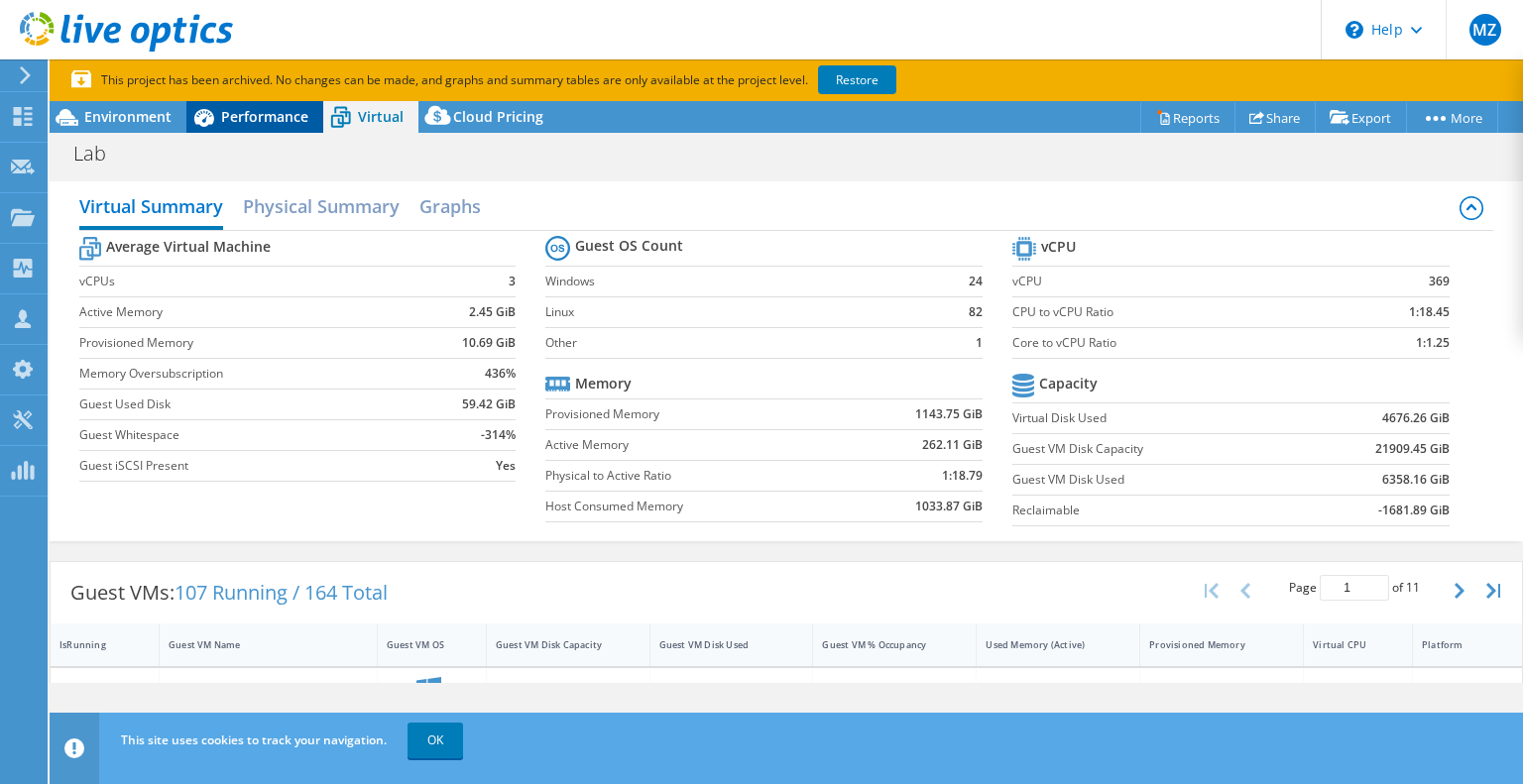 click on "Performance" at bounding box center (265, 116) 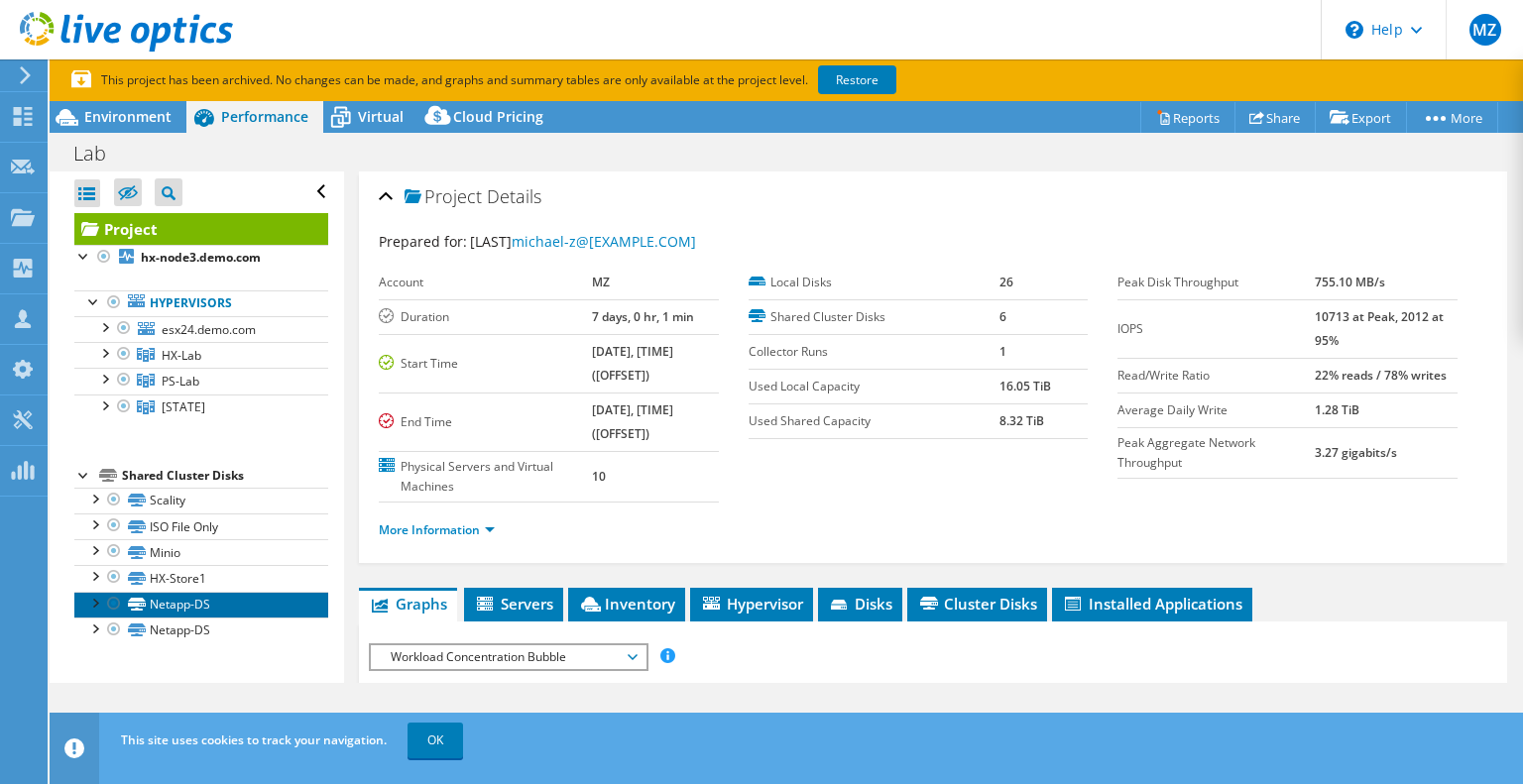 click on "Netapp-DS" at bounding box center (201, 605) 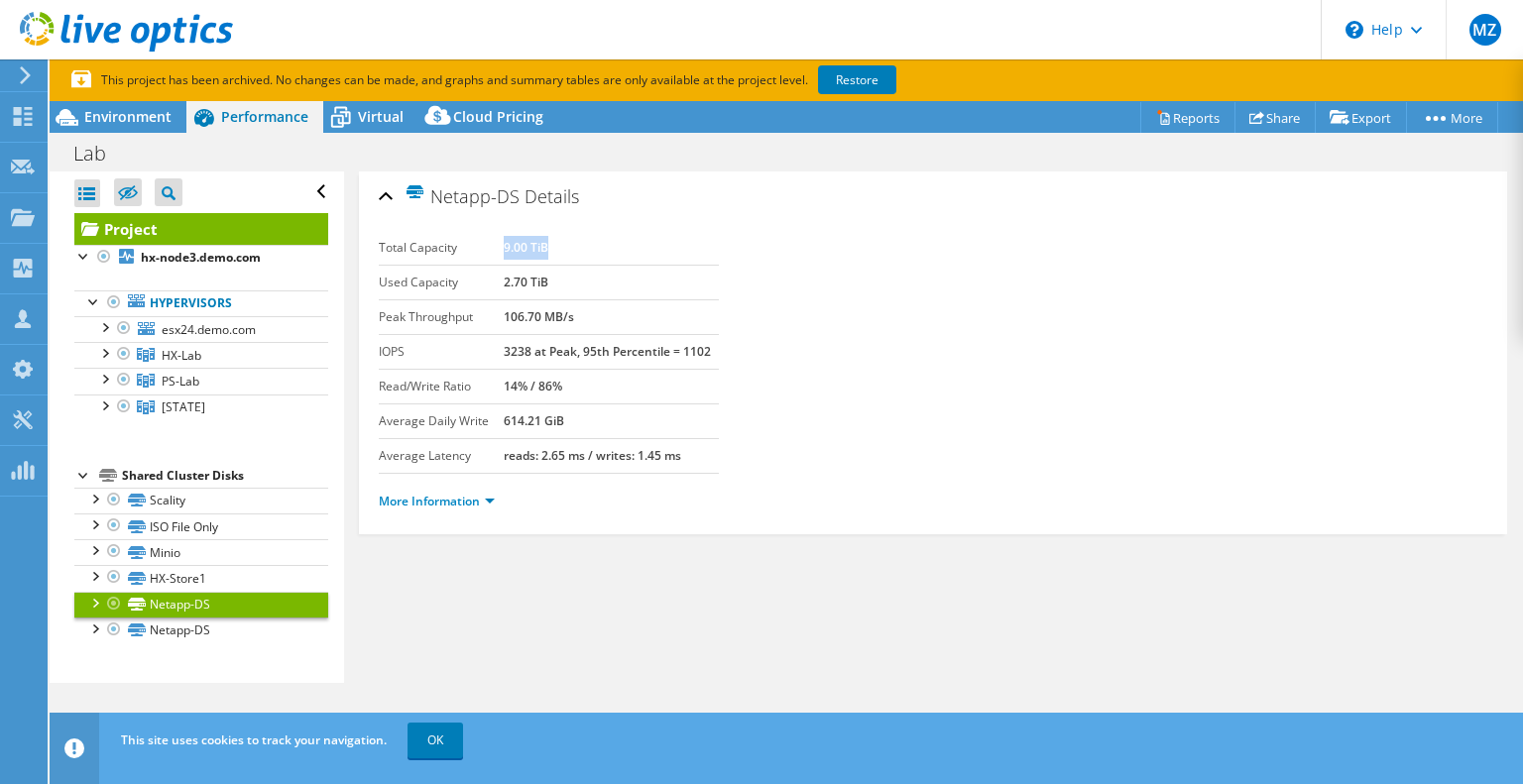 drag, startPoint x: 501, startPoint y: 247, endPoint x: 545, endPoint y: 246, distance: 44.01136 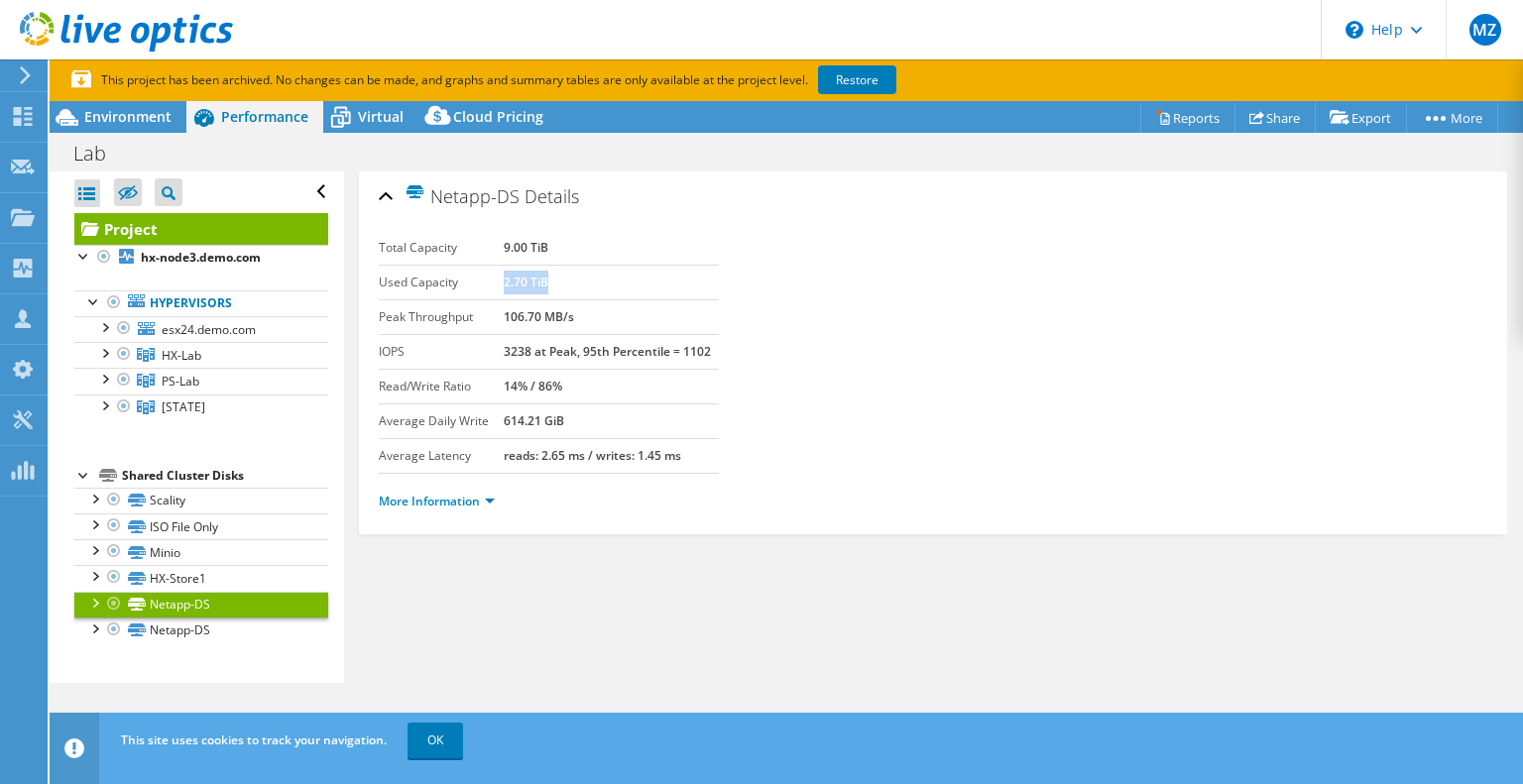 drag, startPoint x: 501, startPoint y: 280, endPoint x: 544, endPoint y: 279, distance: 43.011626 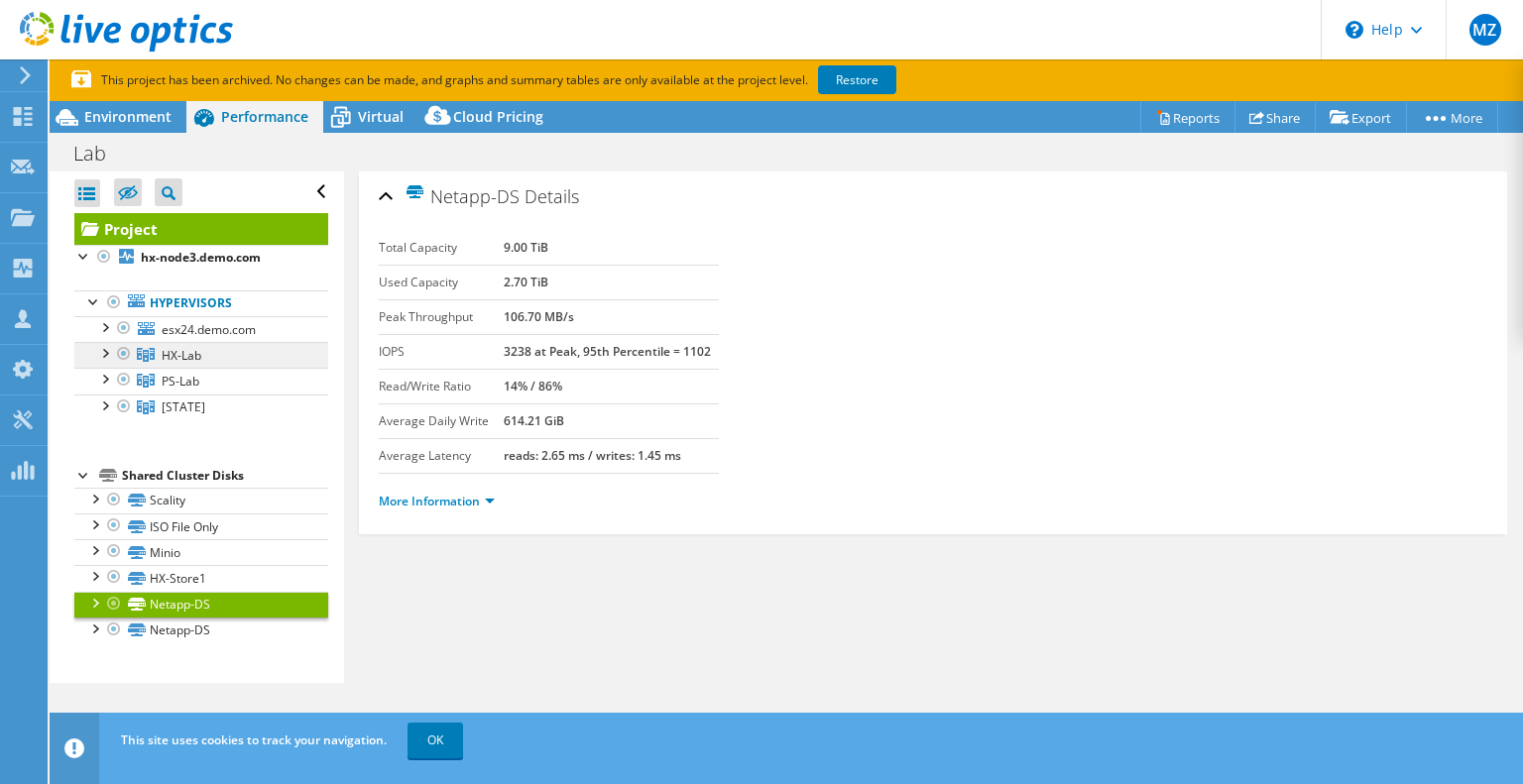 click on "HX-Lab" at bounding box center (181, 355) 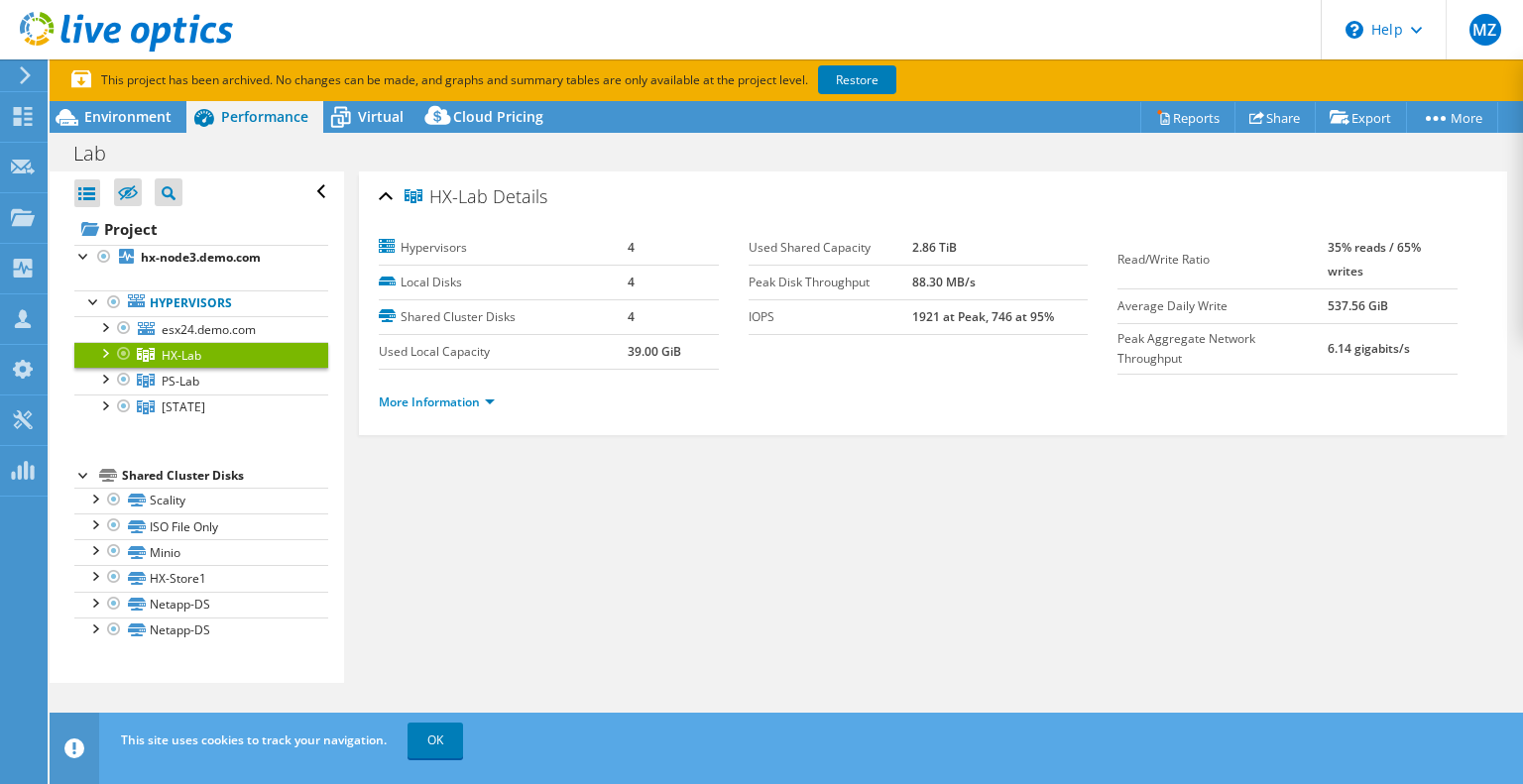 click at bounding box center [104, 352] 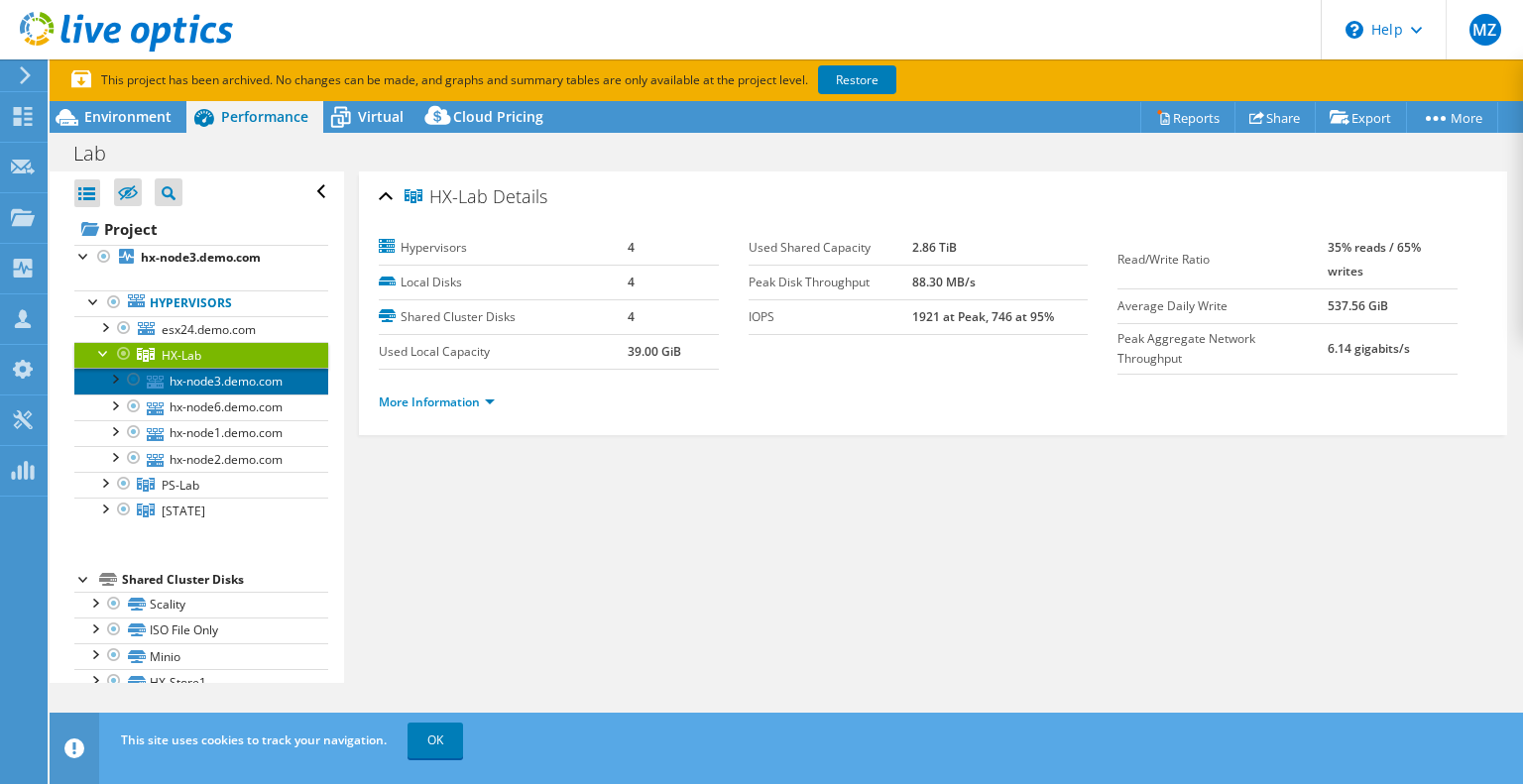 click on "hx-node3.demo.com" at bounding box center [201, 381] 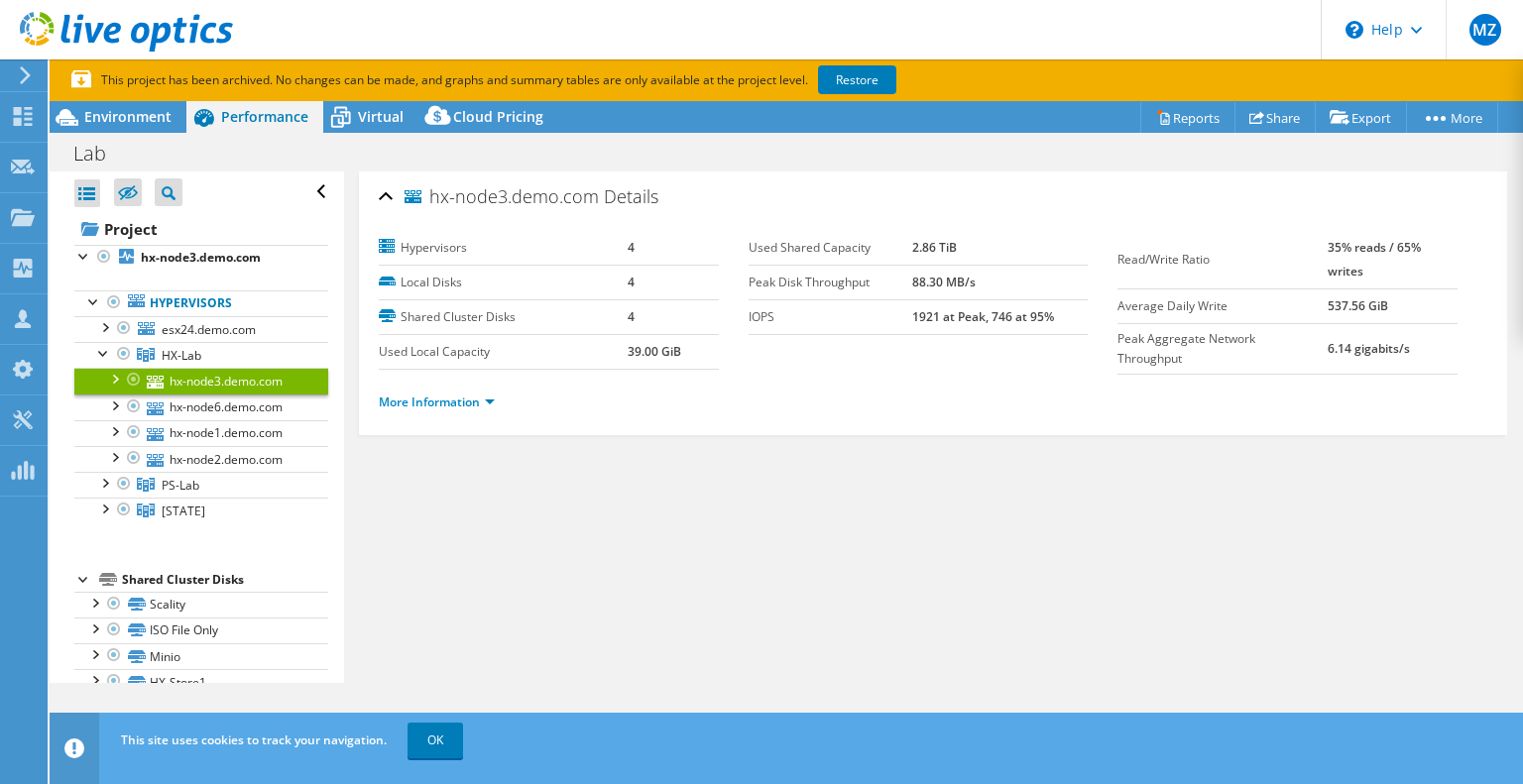 click at bounding box center (114, 378) 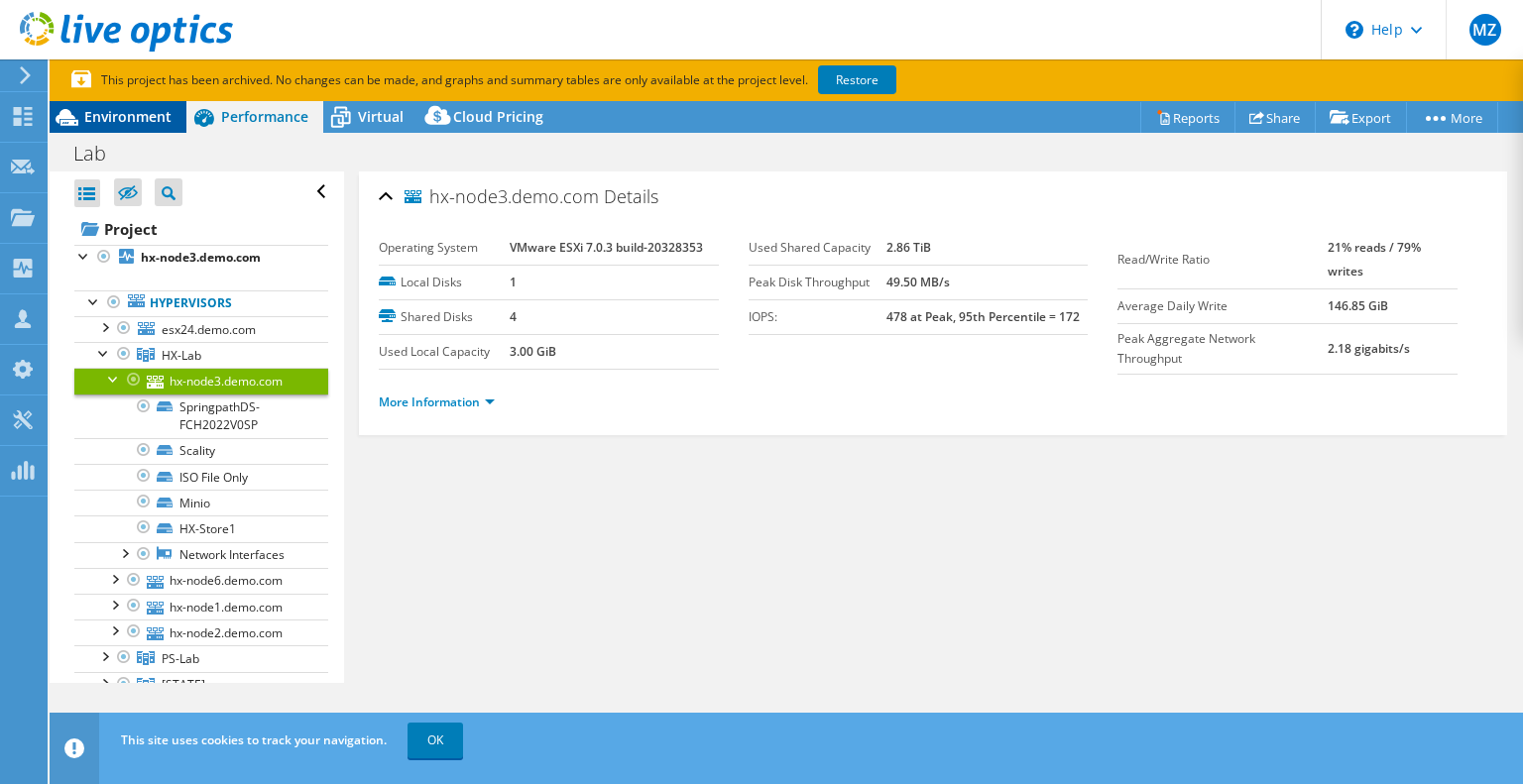 click on "Environment" at bounding box center (128, 116) 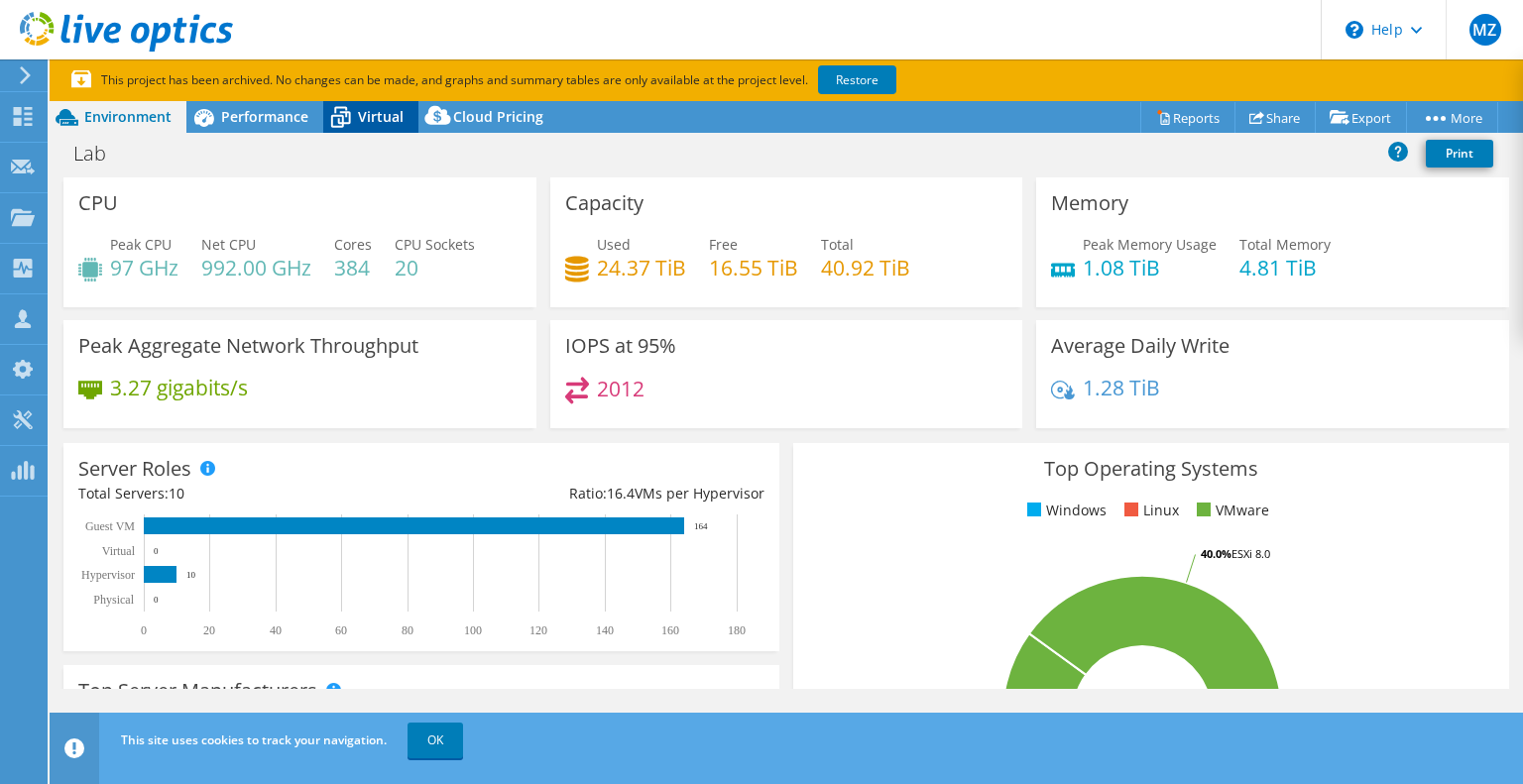 click 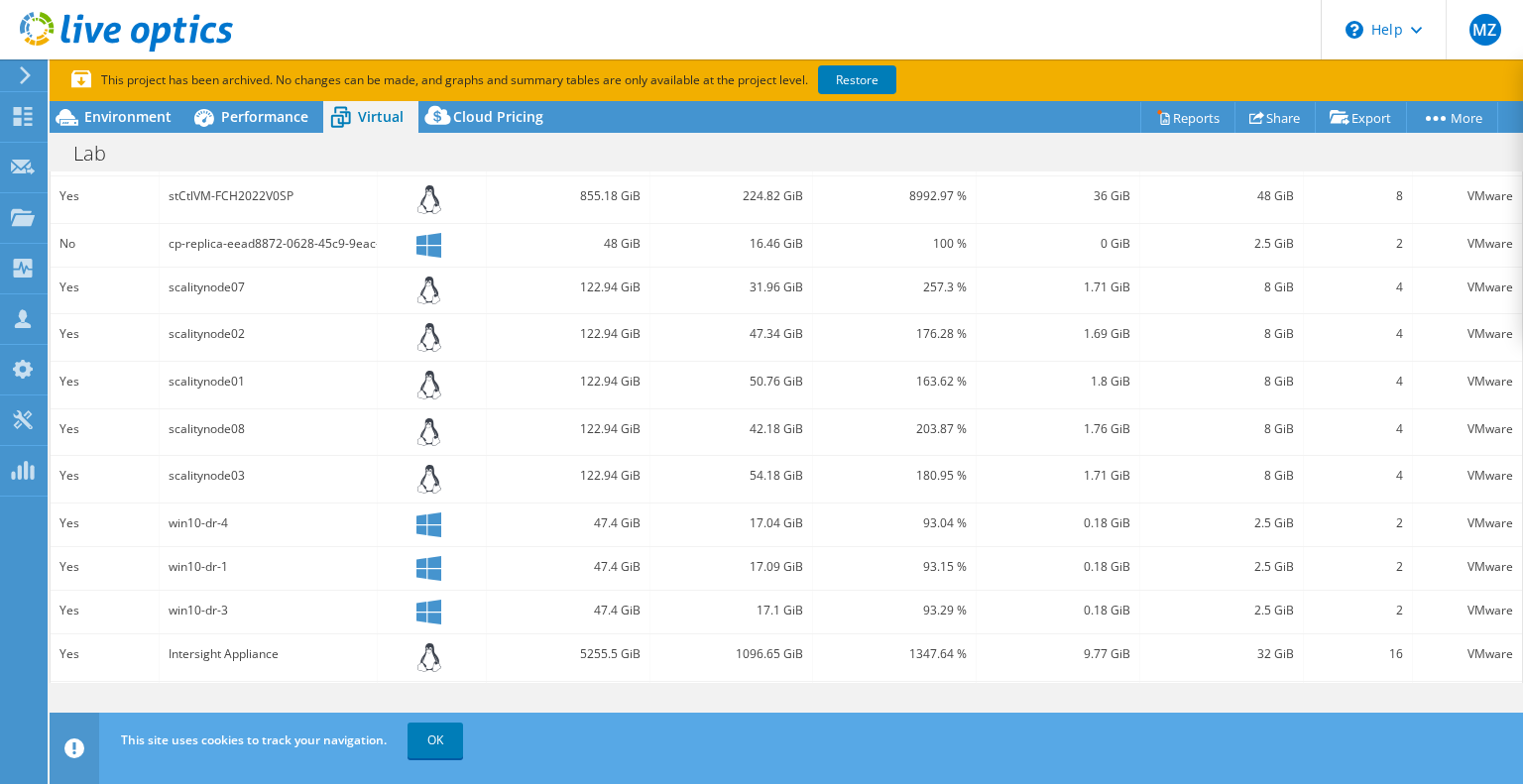 scroll, scrollTop: 674, scrollLeft: 0, axis: vertical 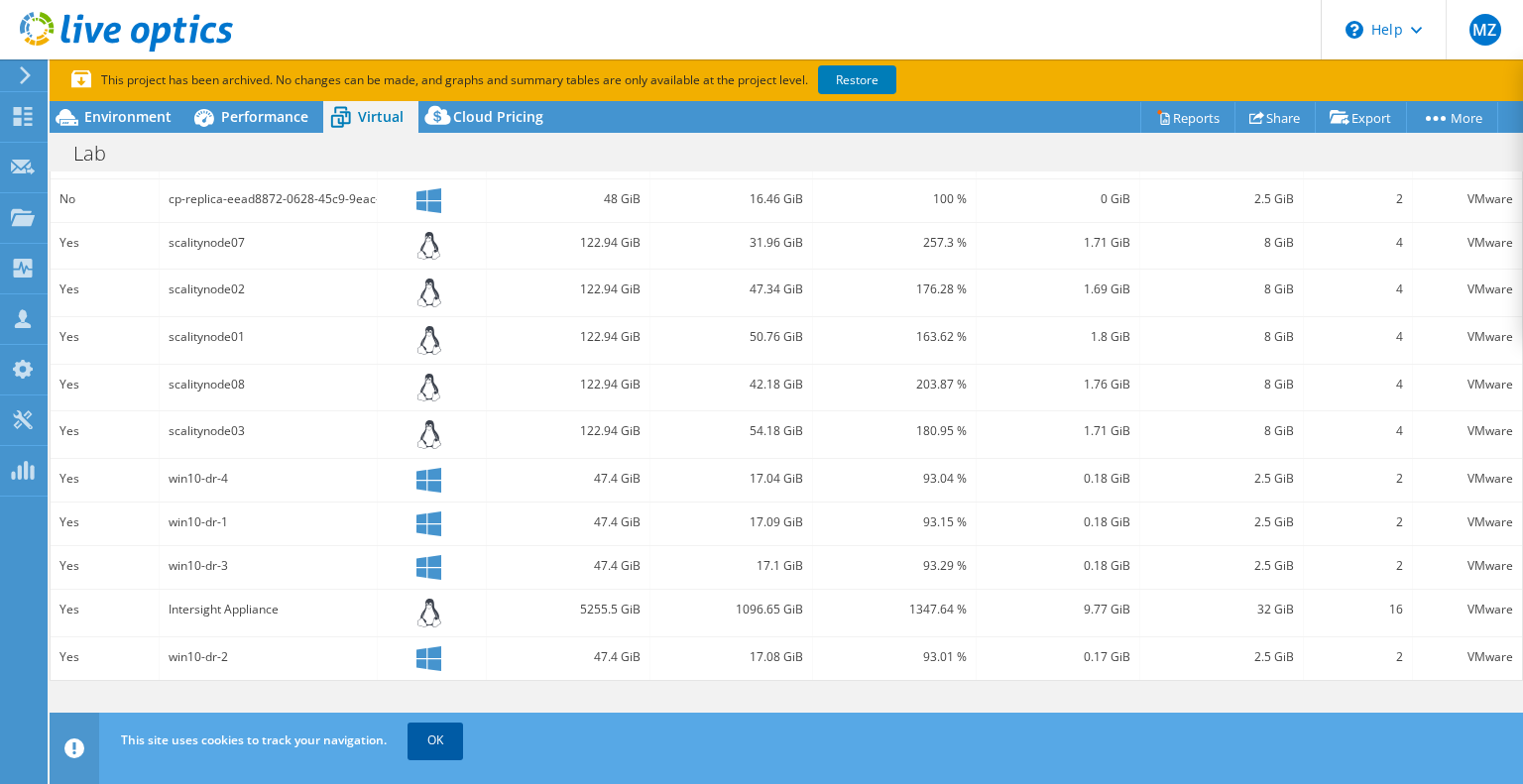 click on "OK" at bounding box center (435, 740) 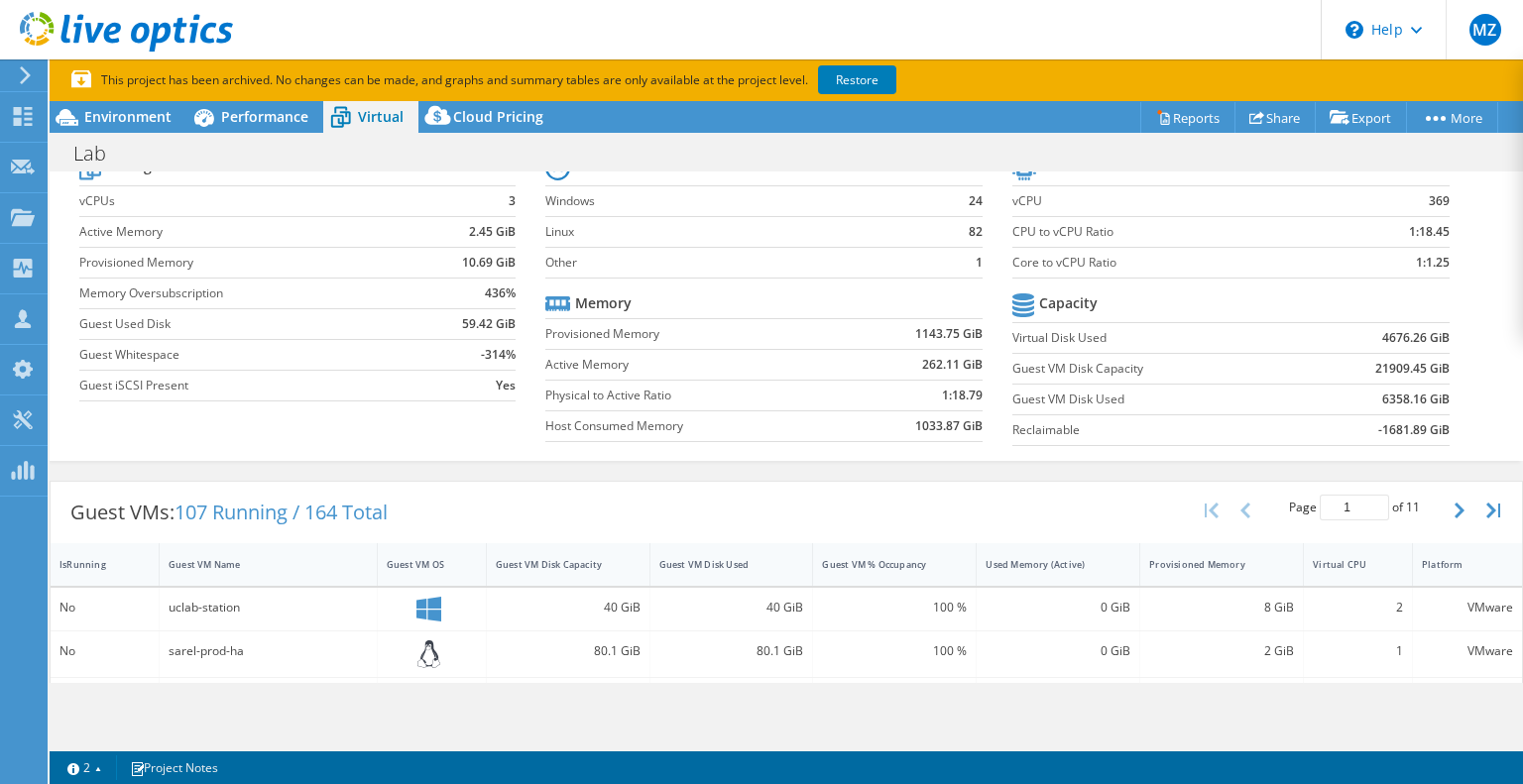 scroll, scrollTop: 0, scrollLeft: 0, axis: both 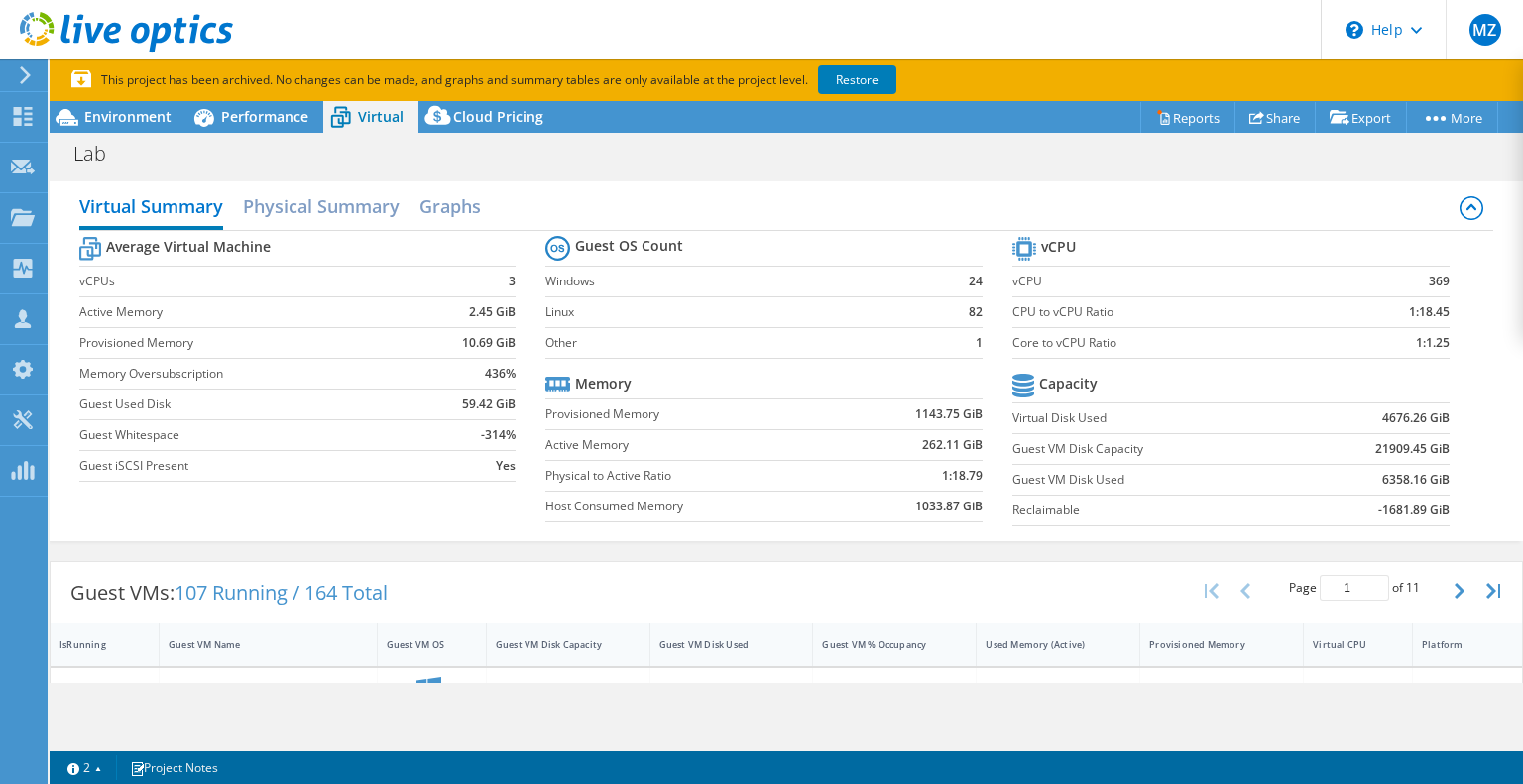 click at bounding box center [-77, 75] 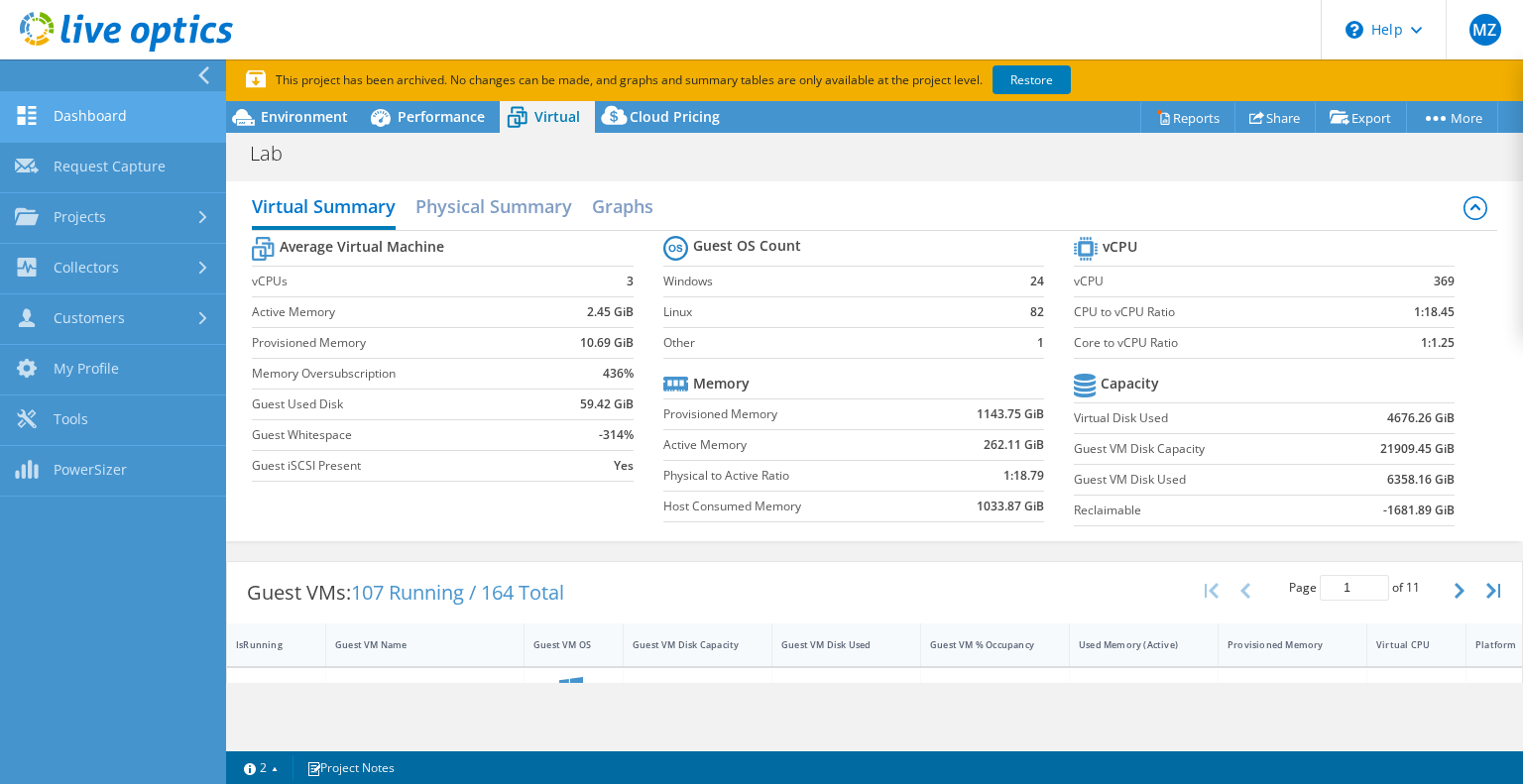 click on "Dashboard" at bounding box center [113, 117] 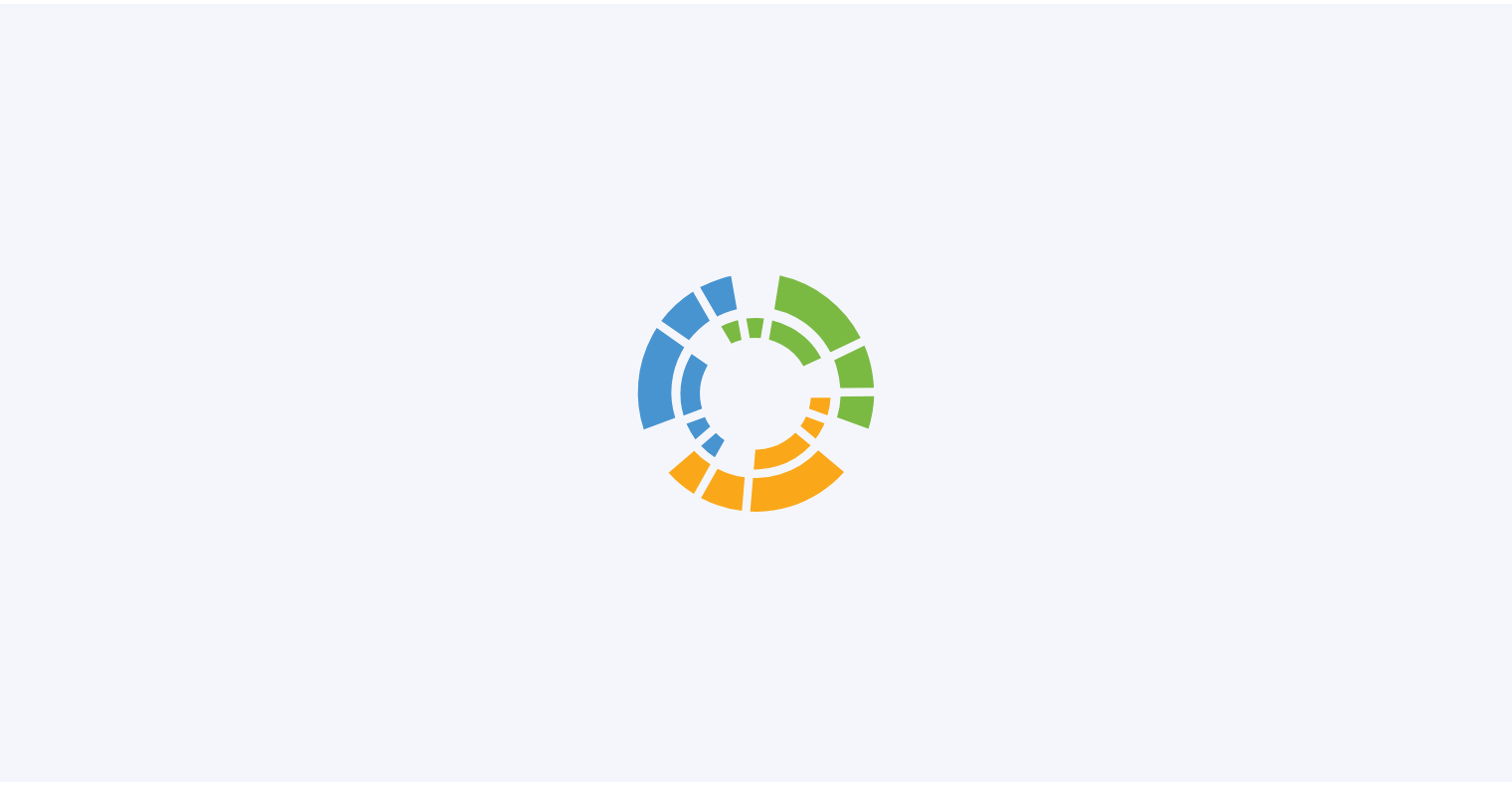 scroll, scrollTop: 0, scrollLeft: 0, axis: both 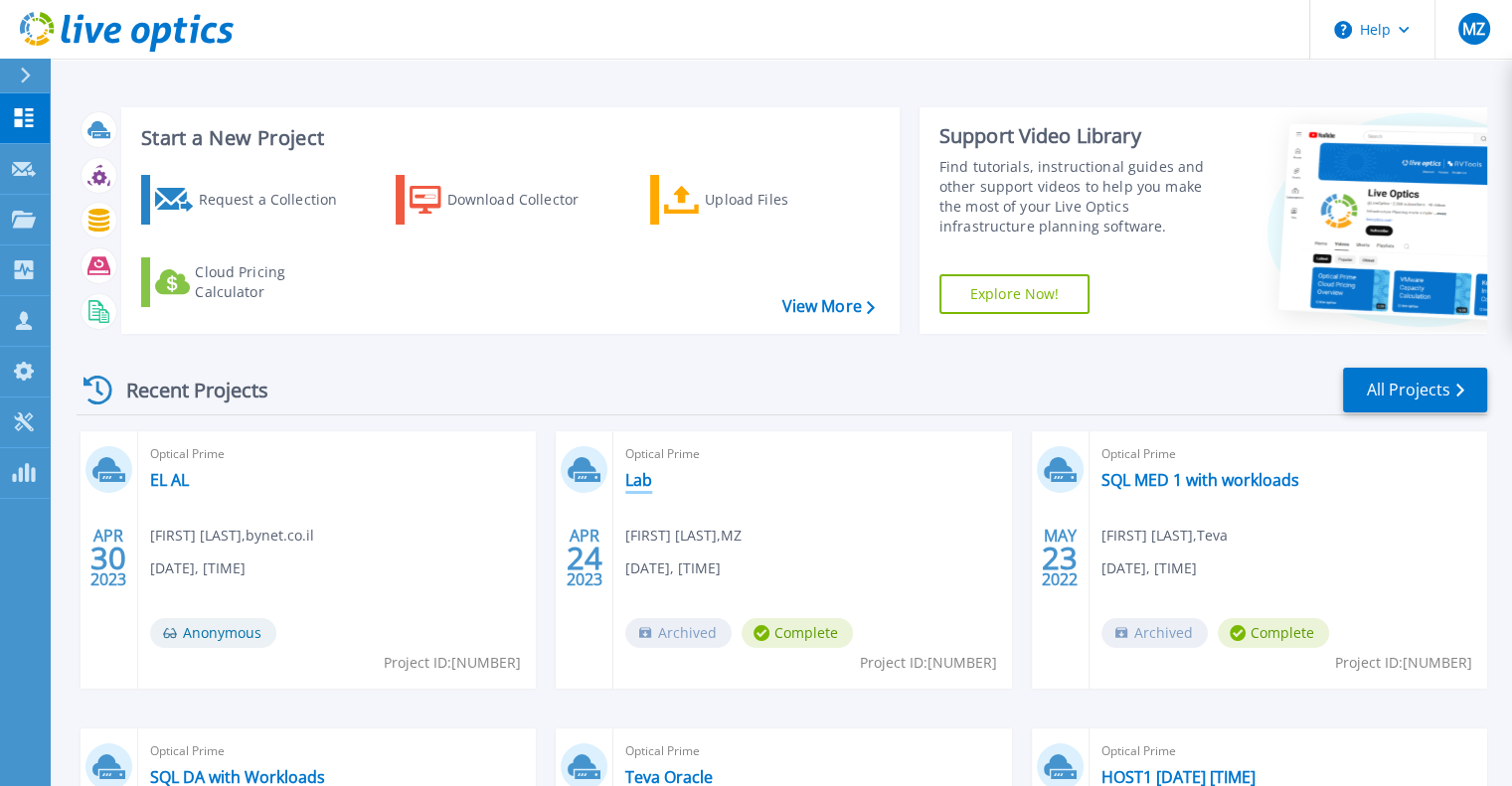 click on "Lab" at bounding box center (638, 480) 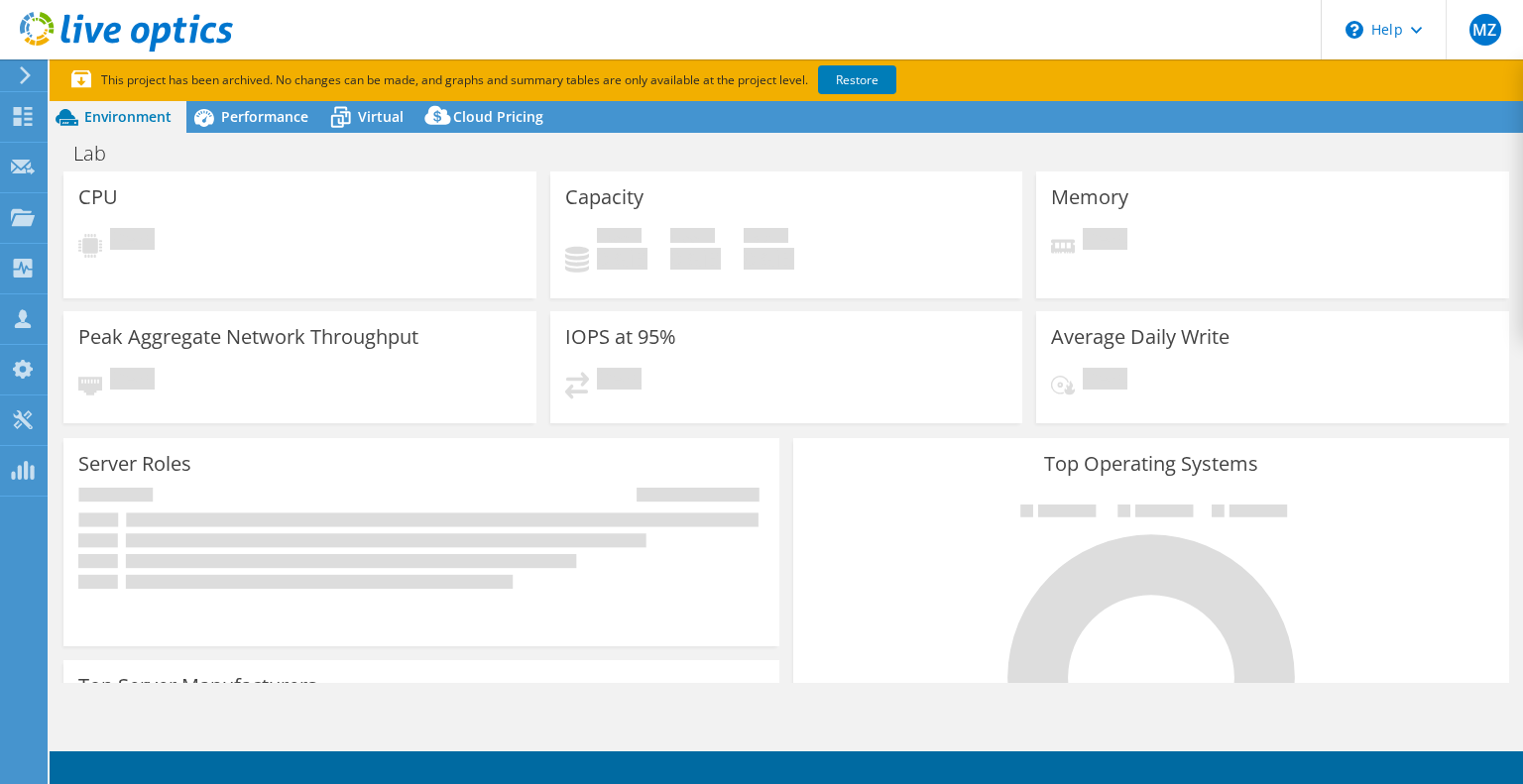 scroll, scrollTop: 0, scrollLeft: 0, axis: both 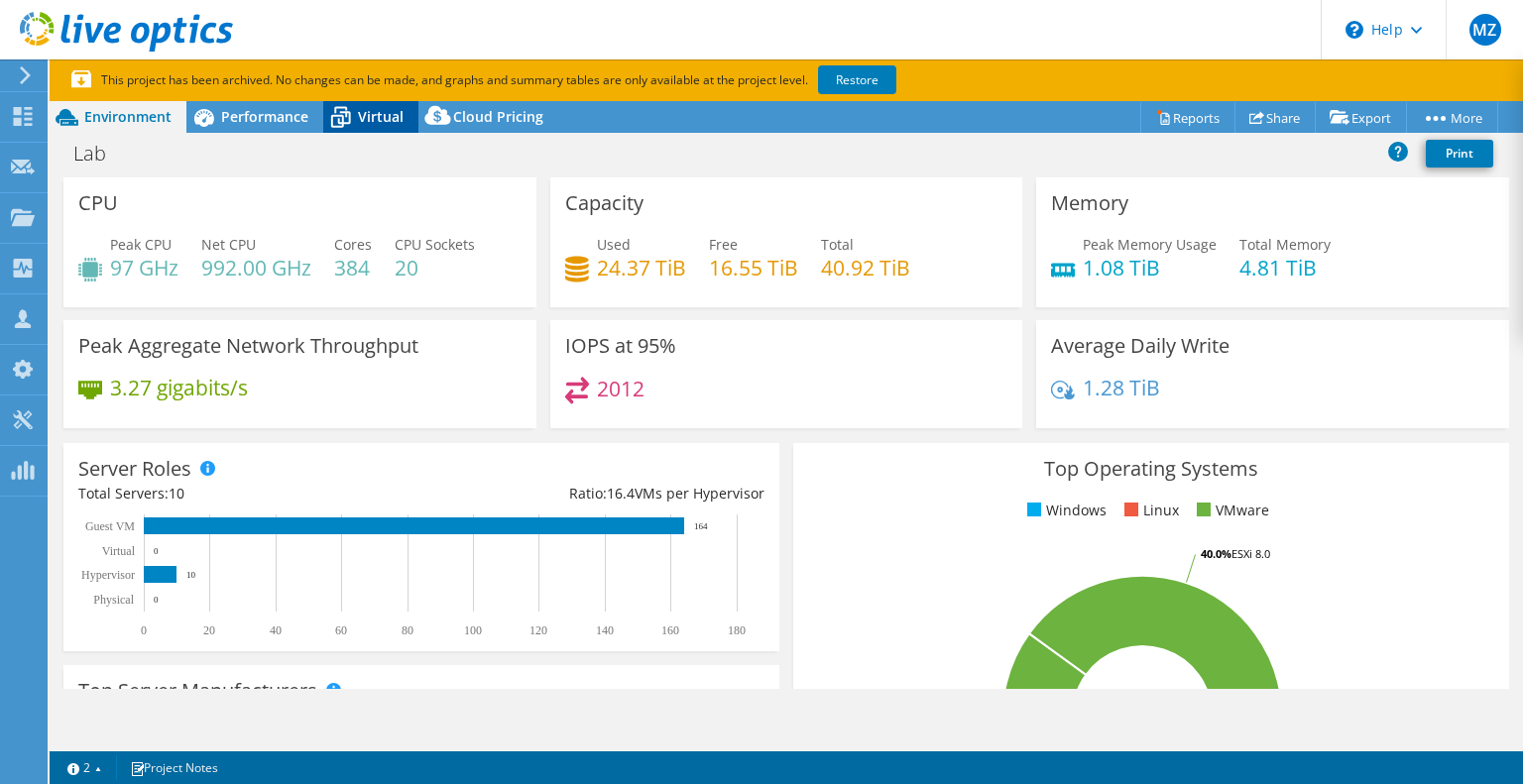 click on "Virtual" at bounding box center [381, 116] 